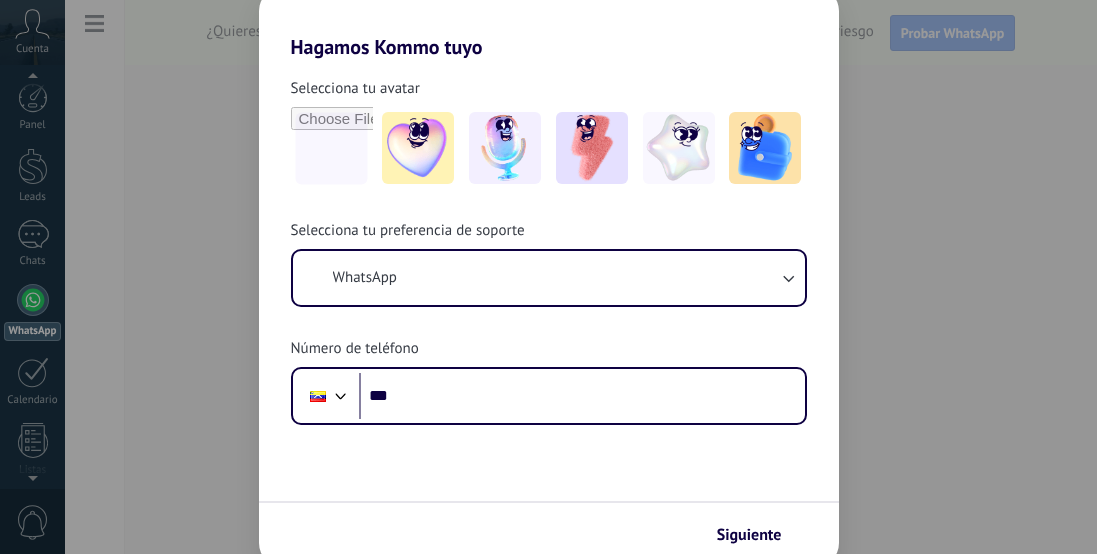 scroll, scrollTop: 0, scrollLeft: 0, axis: both 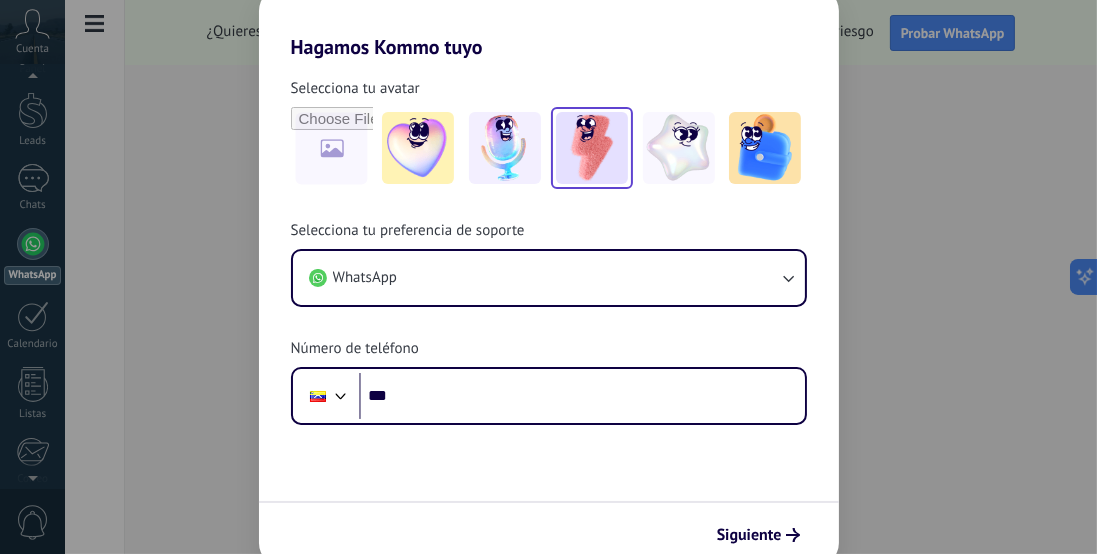 click at bounding box center [592, 148] 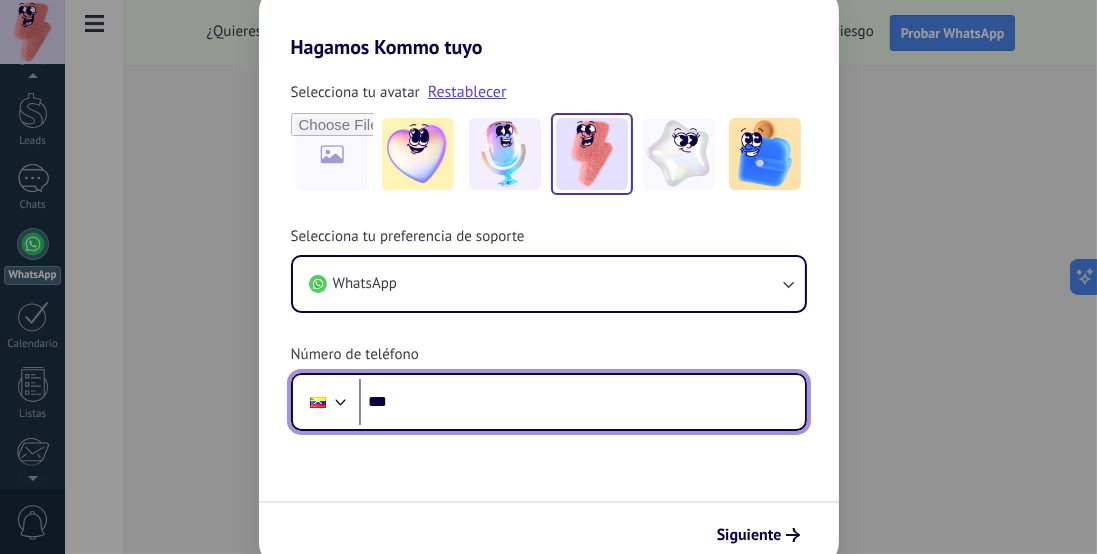 click on "***" at bounding box center [582, 402] 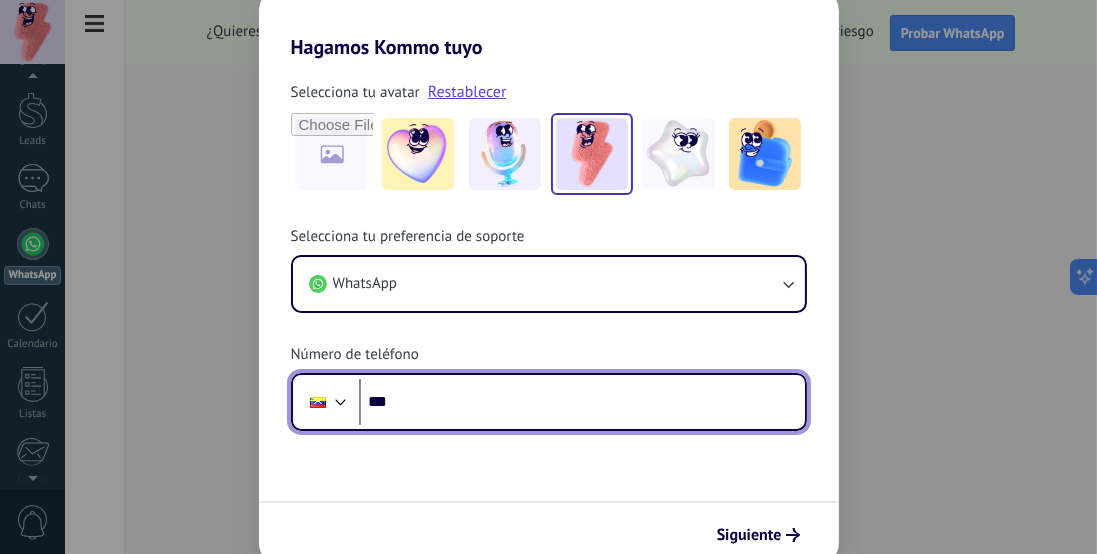 click at bounding box center [318, 402] 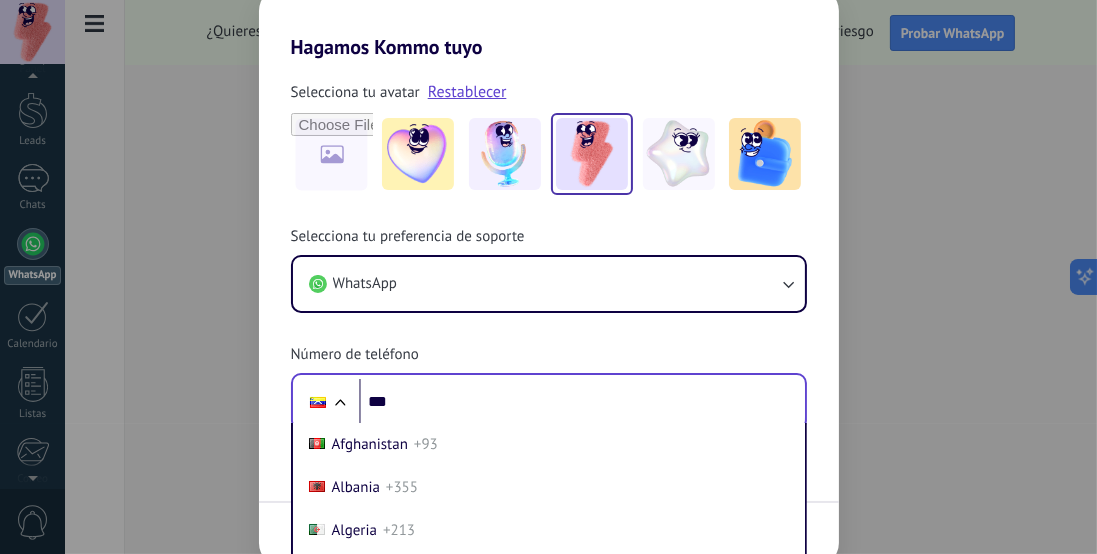 scroll, scrollTop: 107, scrollLeft: 0, axis: vertical 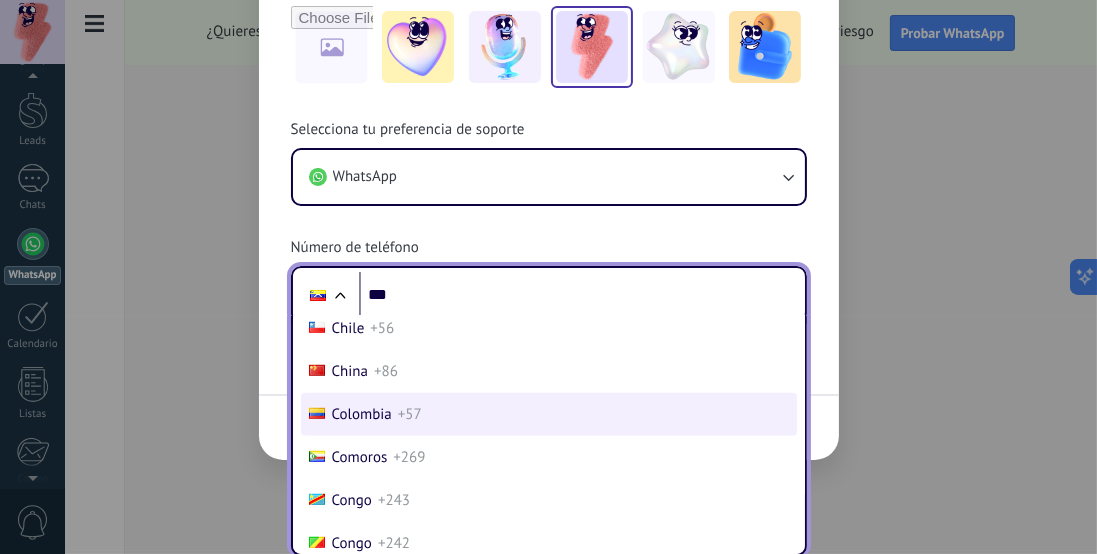 click on "Colombia +[PHONE]" at bounding box center (549, 414) 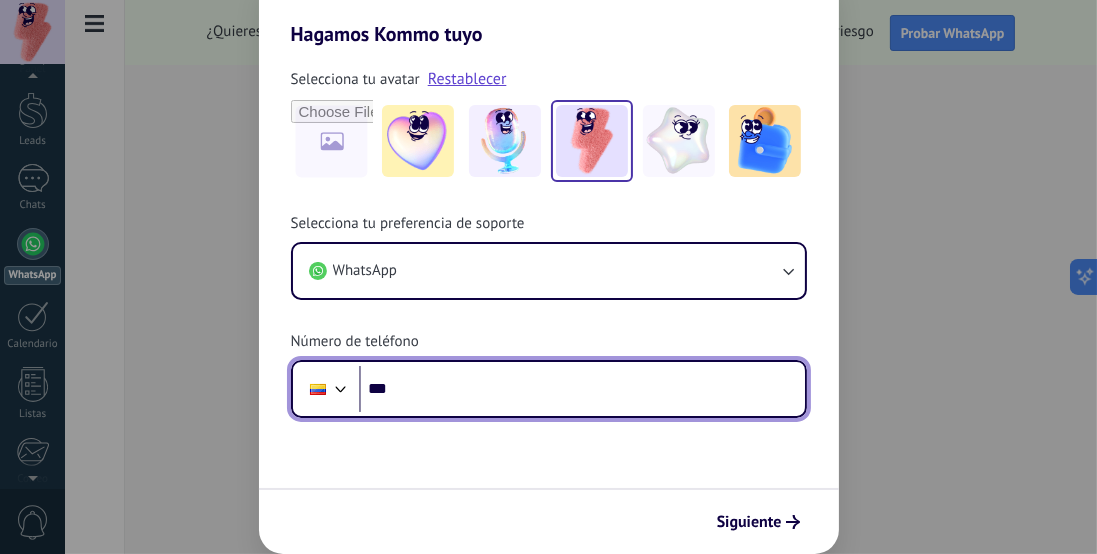 scroll, scrollTop: 13, scrollLeft: 0, axis: vertical 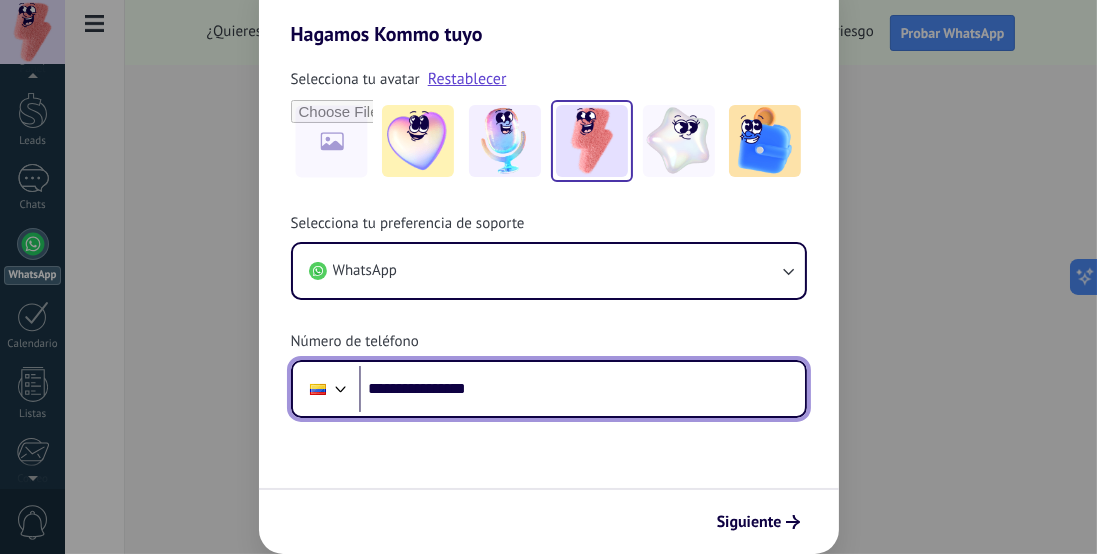 type on "**********" 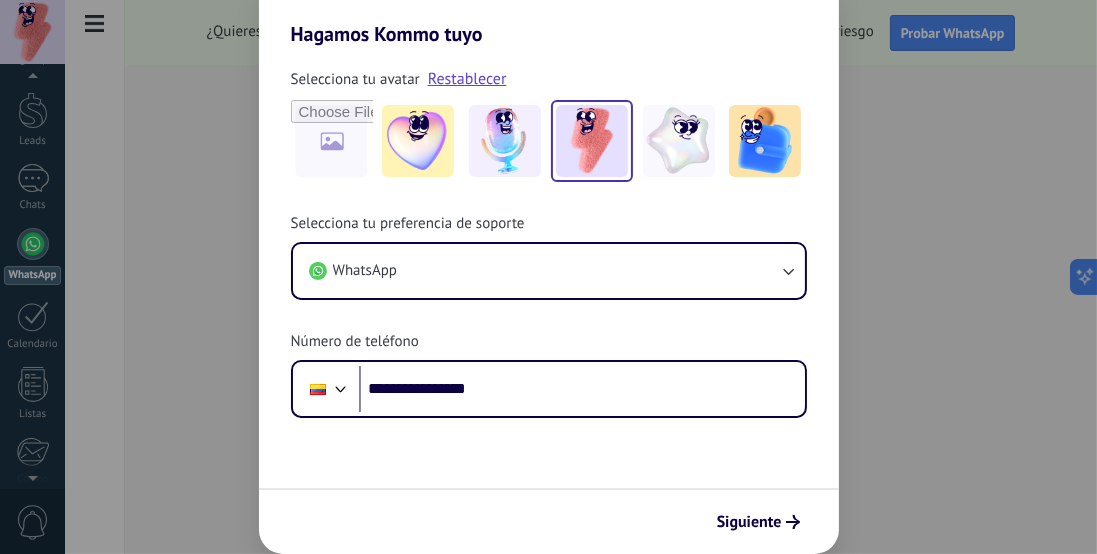 drag, startPoint x: 701, startPoint y: 322, endPoint x: 716, endPoint y: 322, distance: 15 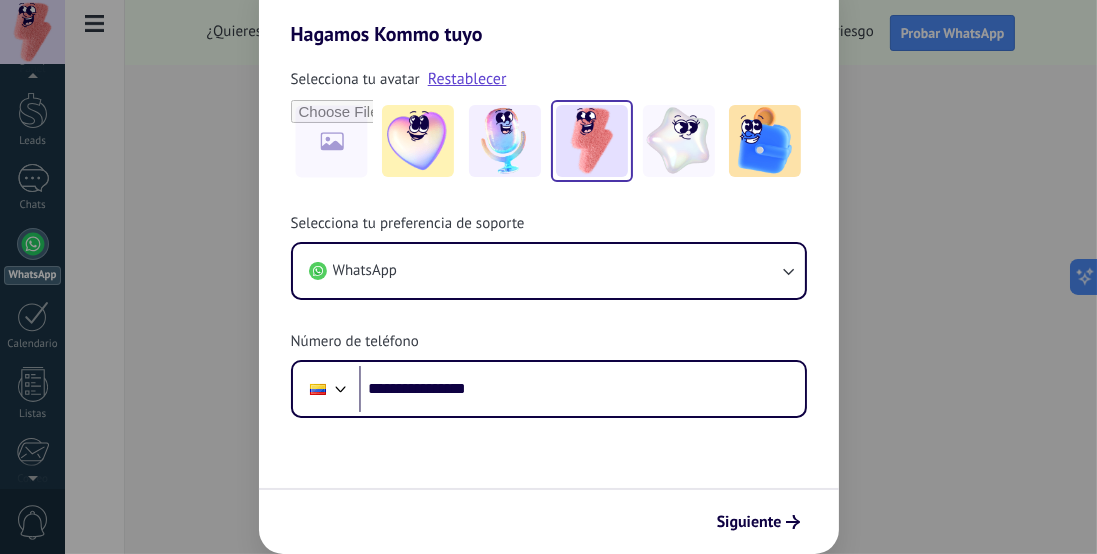 click on "**********" at bounding box center (549, 316) 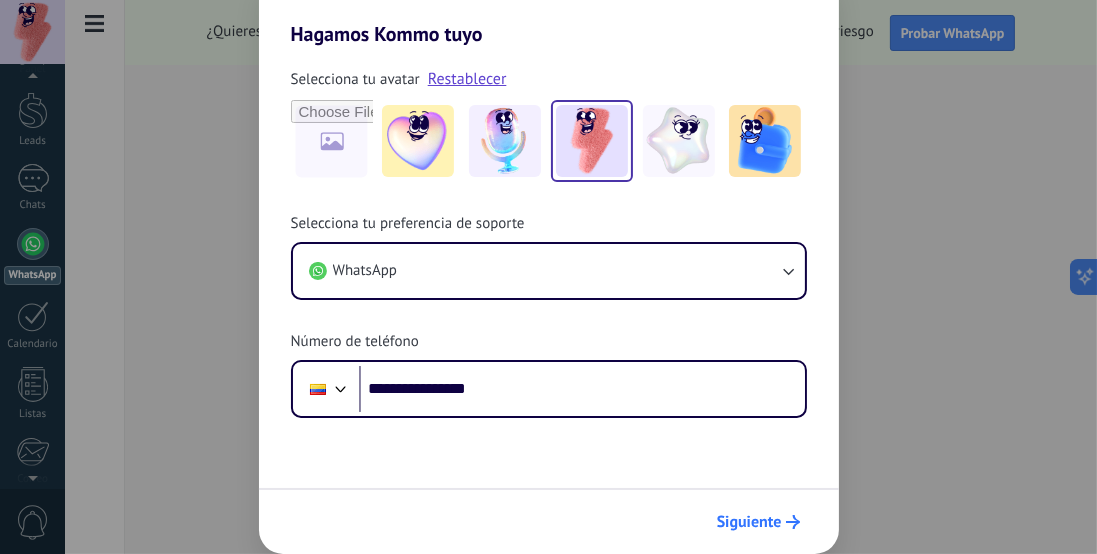 click on "Siguiente" at bounding box center (758, 522) 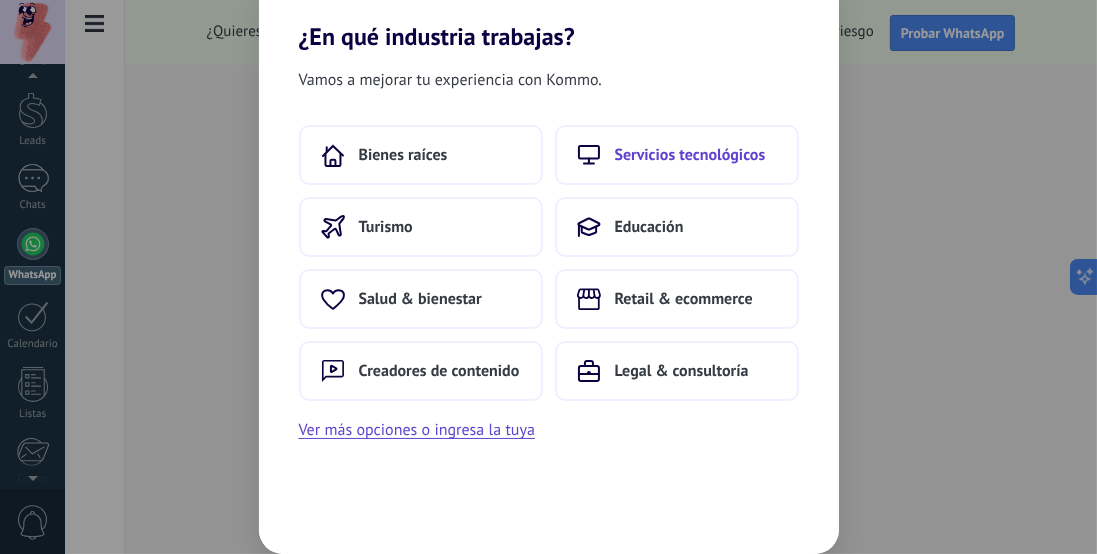 click on "Servicios tecnológicos" at bounding box center (677, 155) 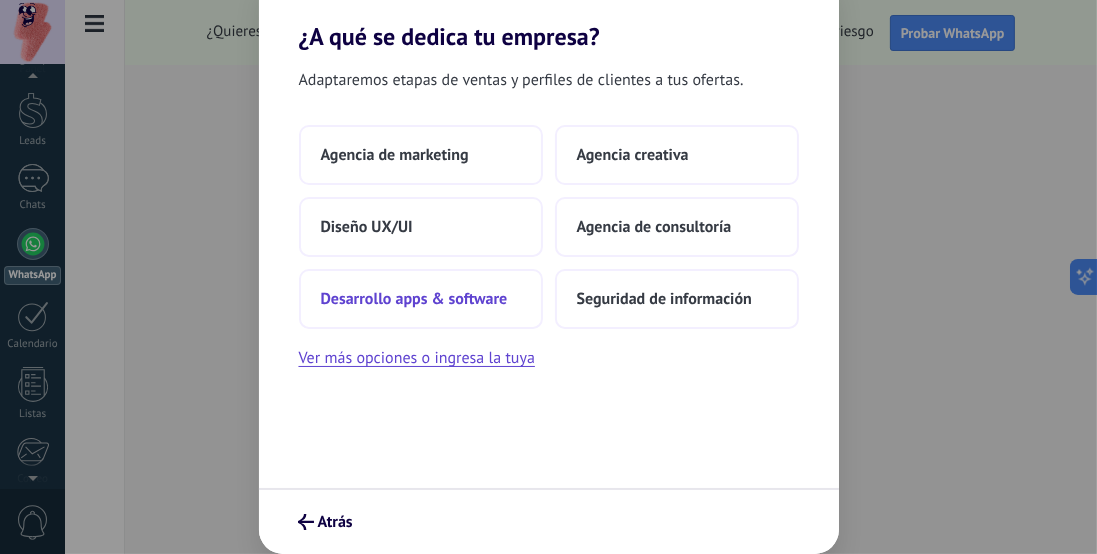 click on "Desarrollo apps & software" at bounding box center (421, 299) 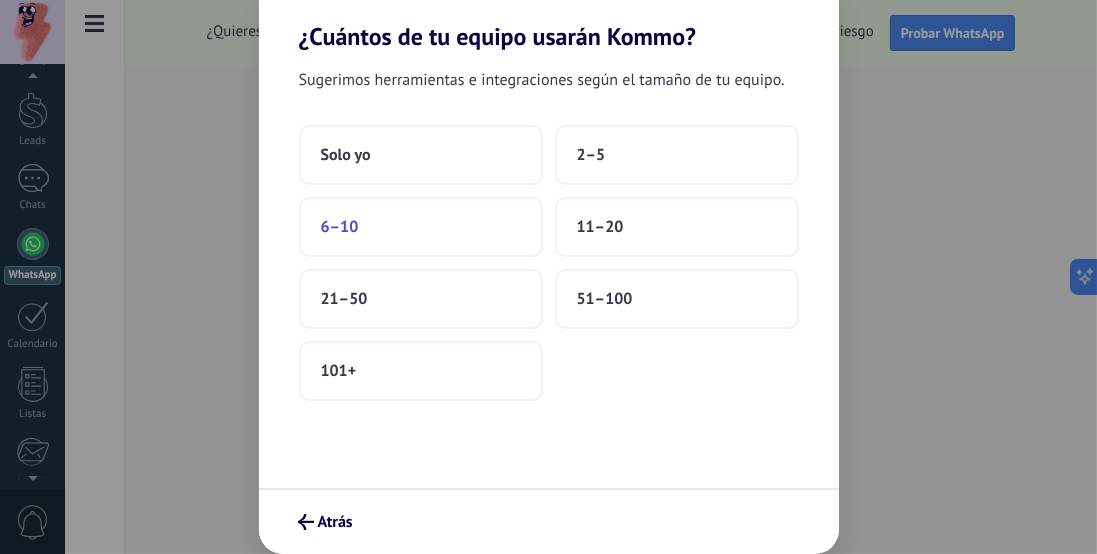 click on "6–10" at bounding box center (421, 227) 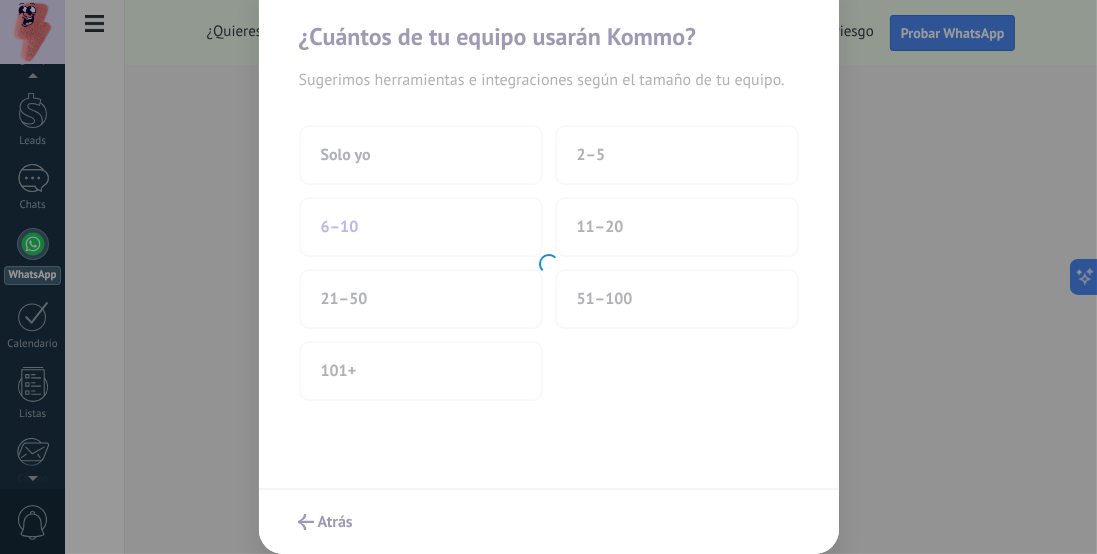scroll, scrollTop: 0, scrollLeft: 0, axis: both 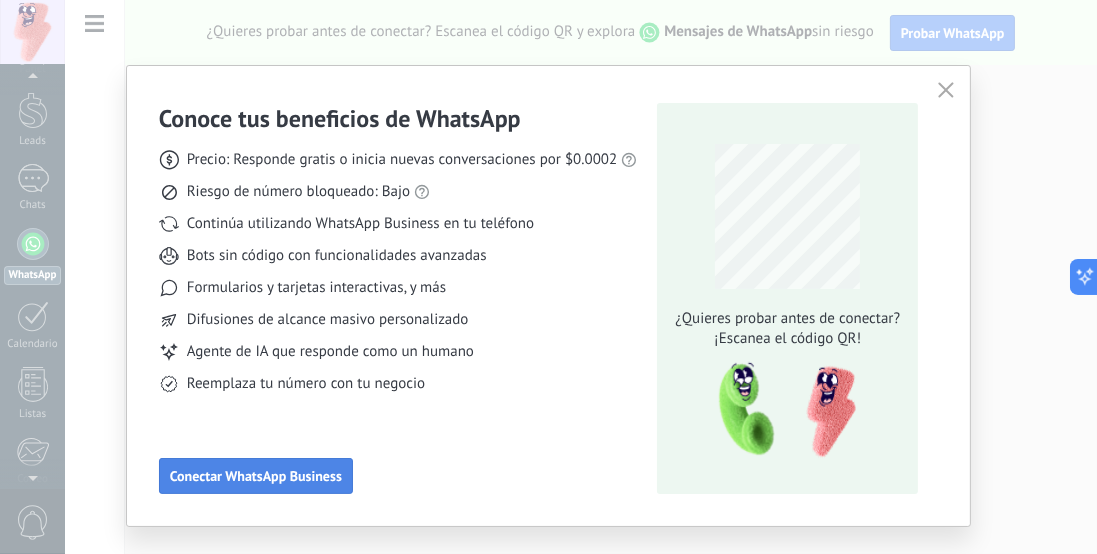 click on "Conectar WhatsApp Business" at bounding box center [256, 476] 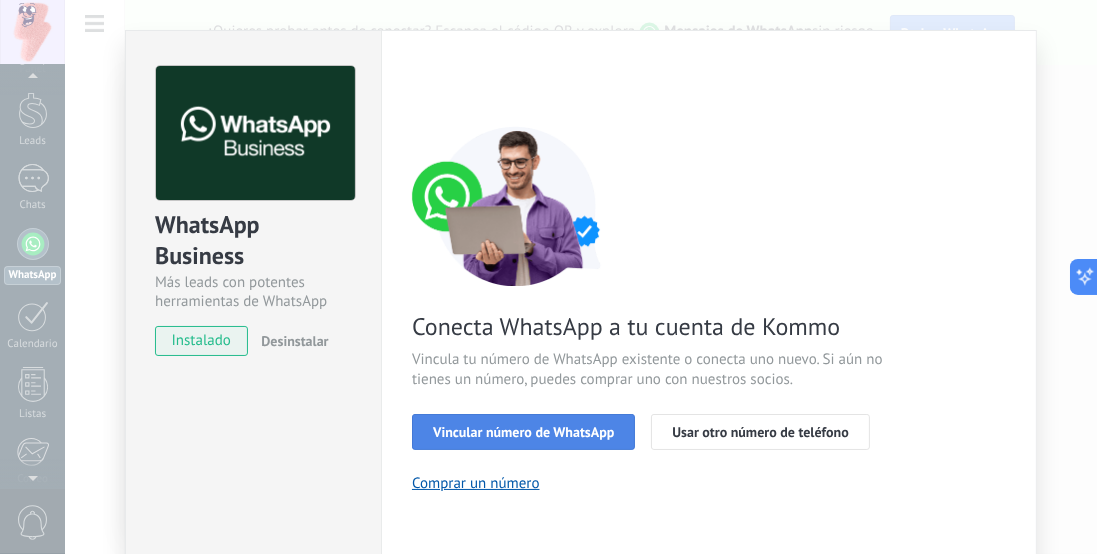 click on "Vincular número de WhatsApp" at bounding box center (523, 432) 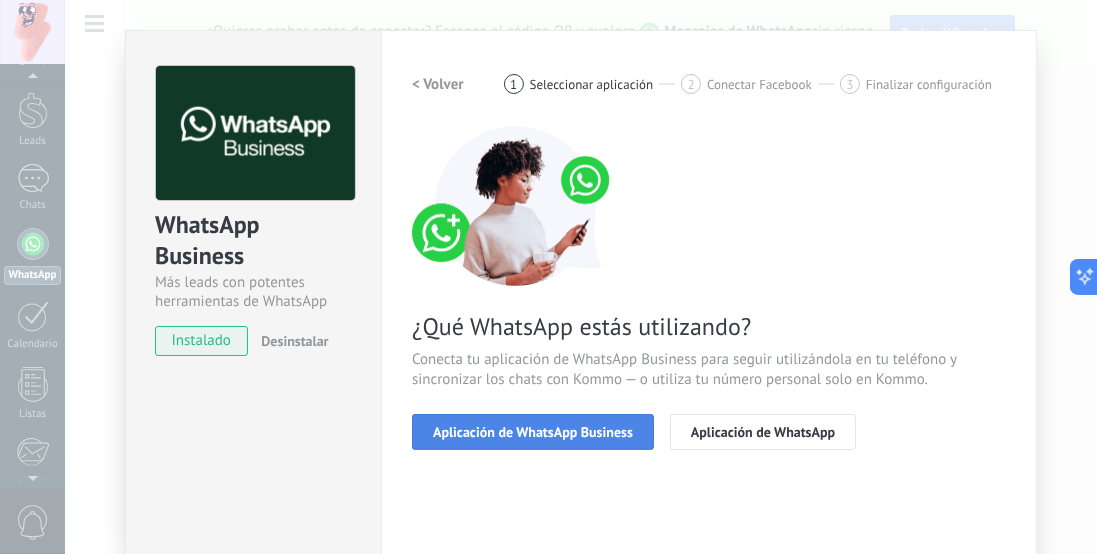 click on "Aplicación de WhatsApp Business" at bounding box center [533, 432] 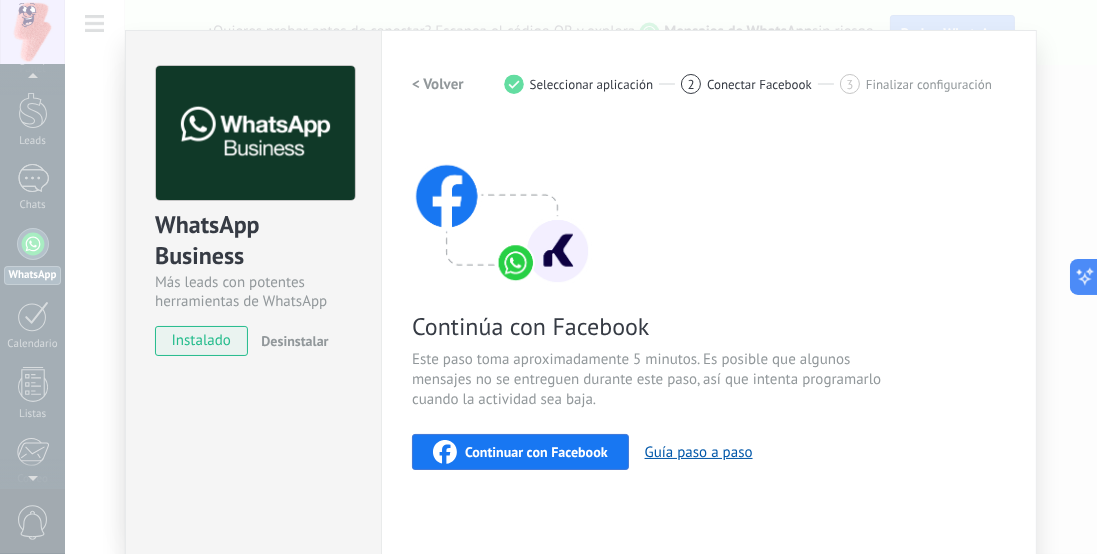 click on "< Volver" at bounding box center [438, 84] 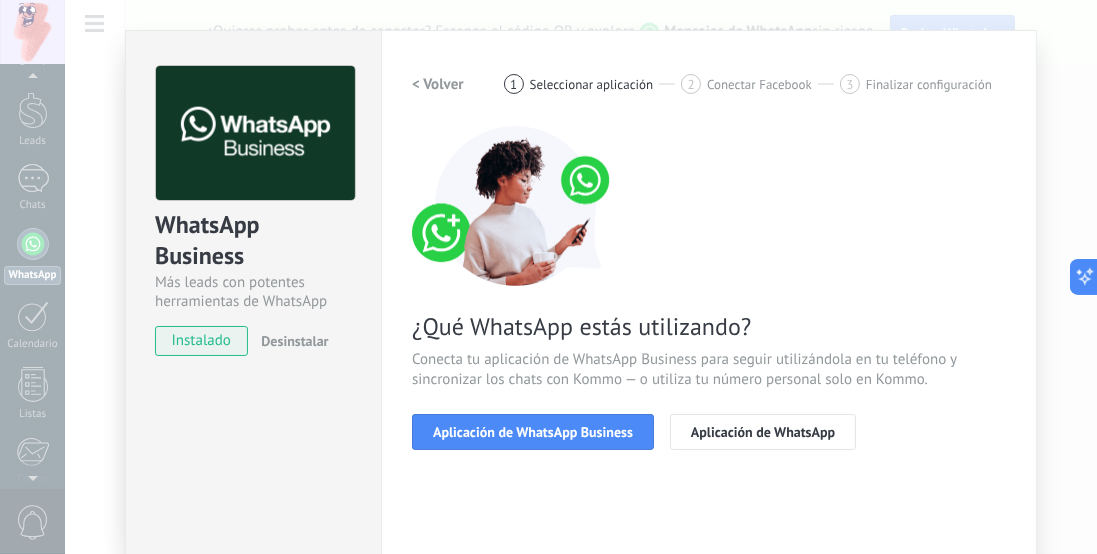 click on "< Volver" at bounding box center (438, 84) 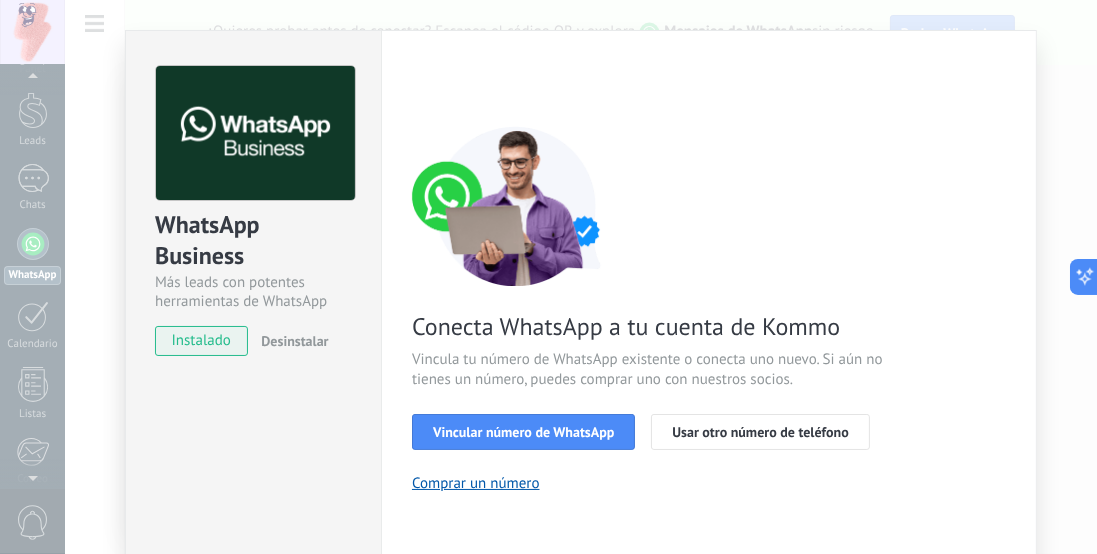 click on "instalado" at bounding box center (201, 341) 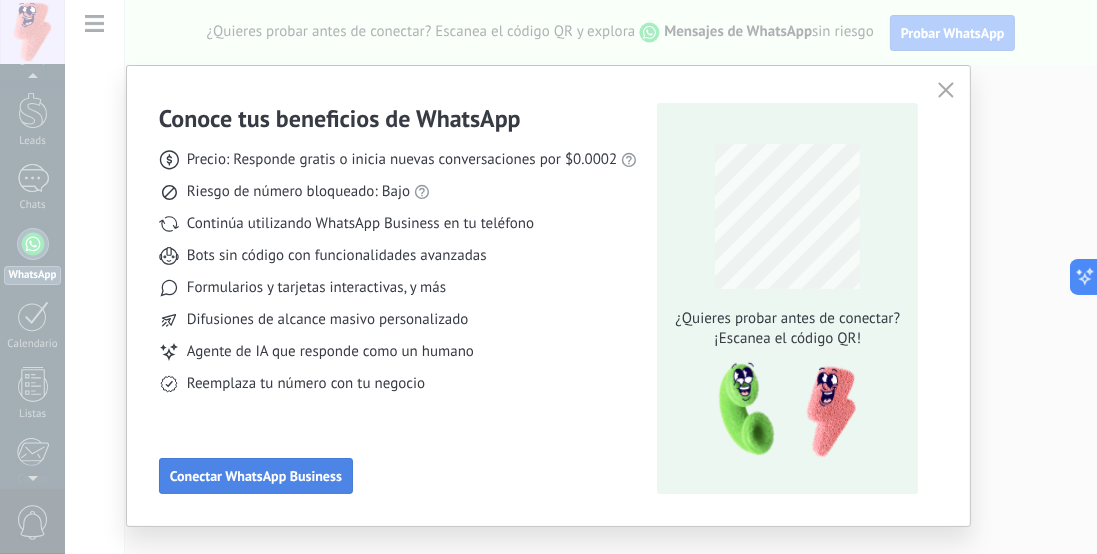 click on "Conectar WhatsApp Business" at bounding box center [256, 476] 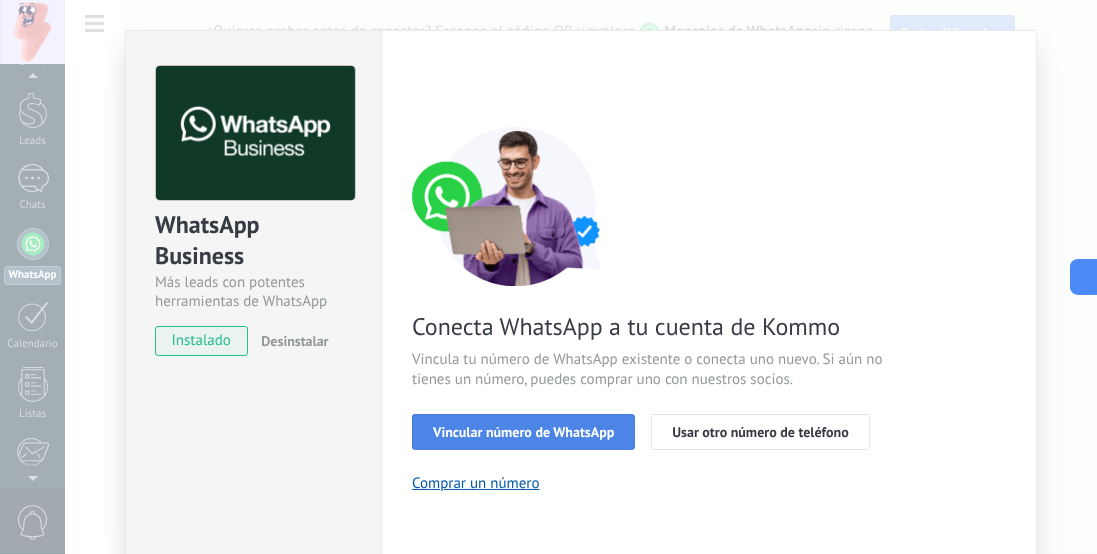 click on "Vincular número de WhatsApp" at bounding box center [523, 432] 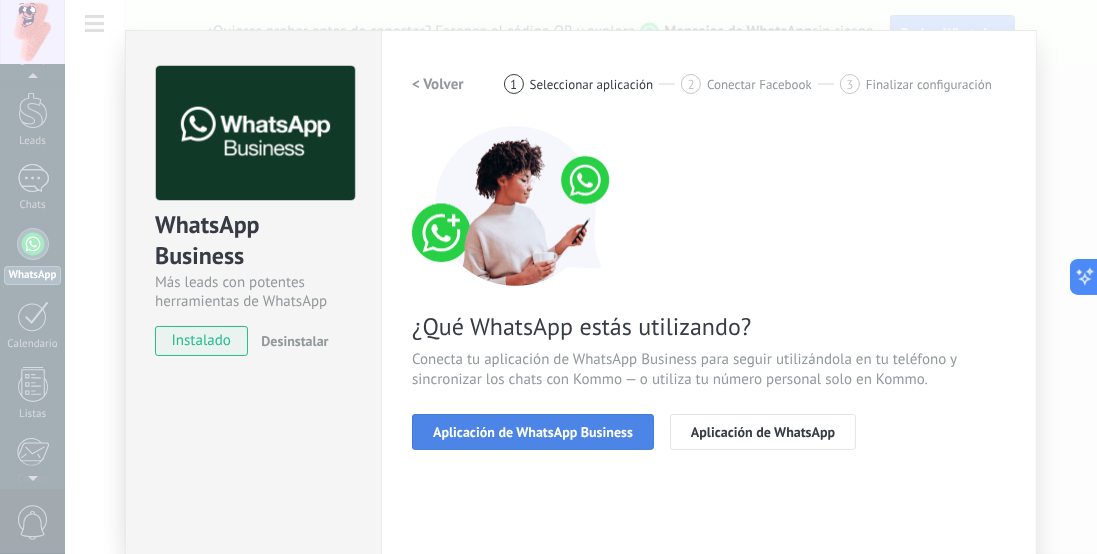 click on "Aplicación de WhatsApp Business" at bounding box center [533, 432] 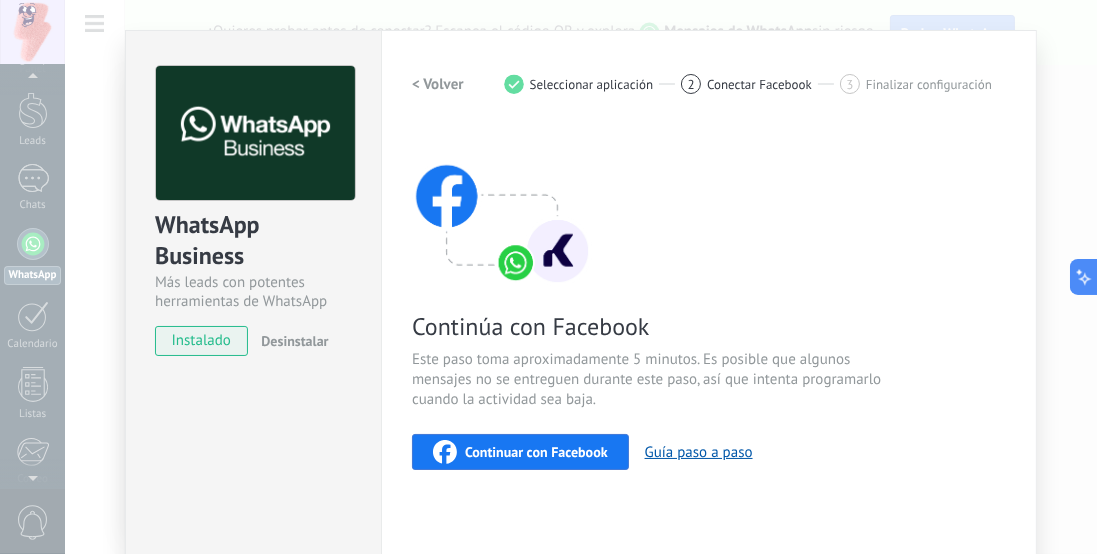click on "Continuar con Facebook" at bounding box center [536, 452] 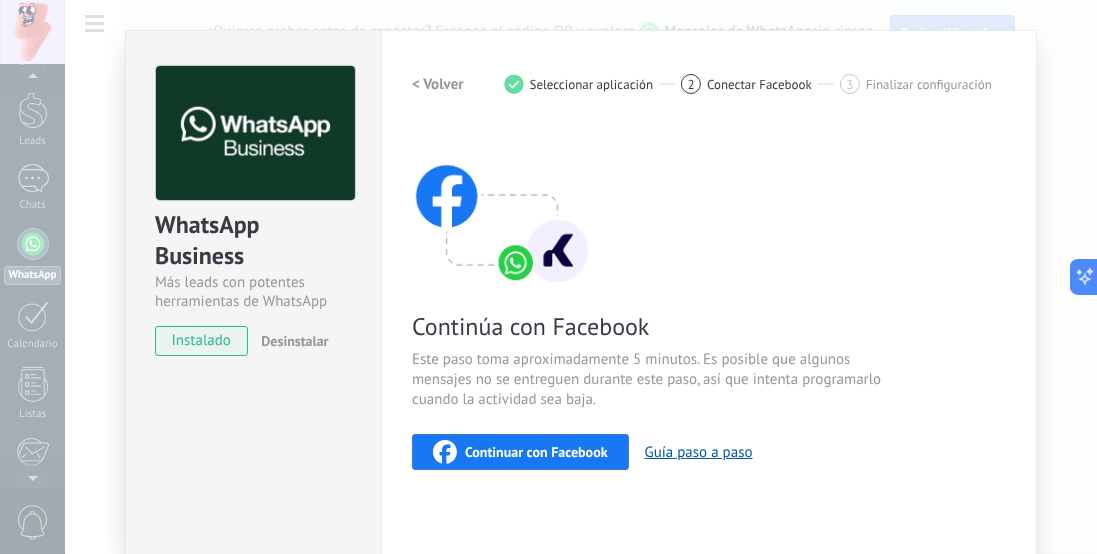 click on "Continuar con Facebook" at bounding box center (536, 452) 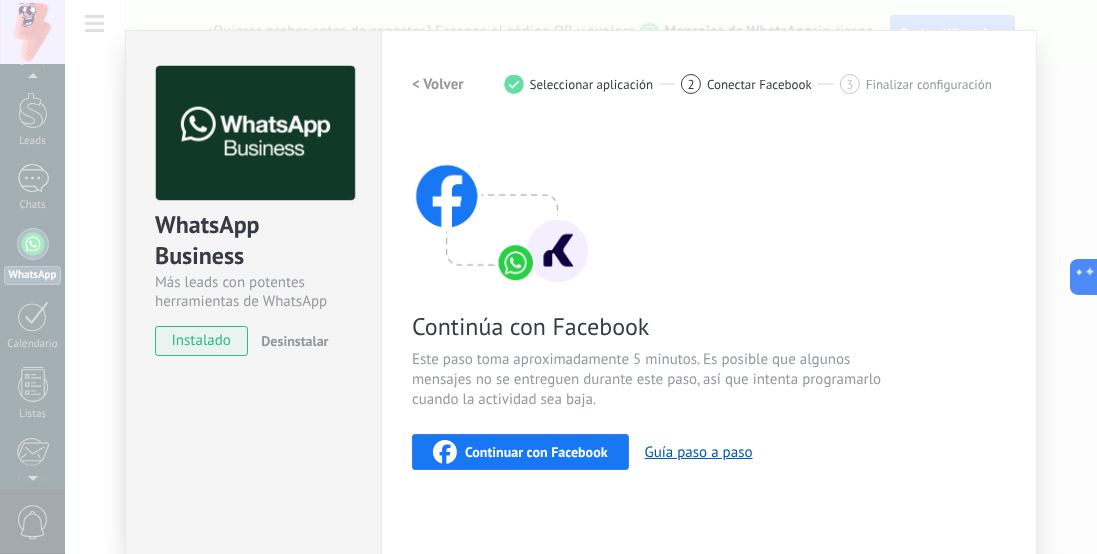 click on "Continuar con Facebook" at bounding box center (536, 452) 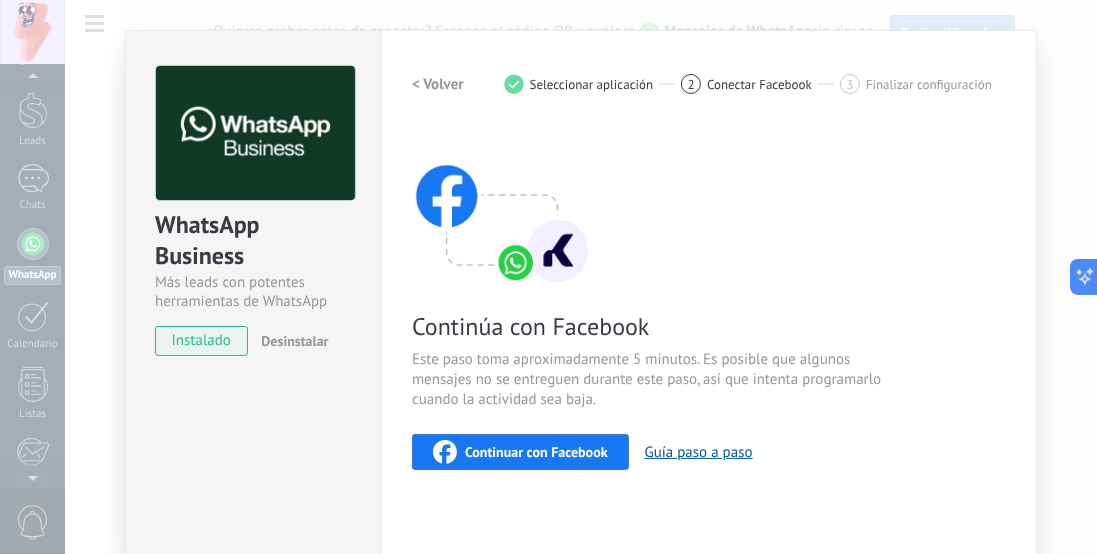 click on "Continuar con Facebook" at bounding box center (536, 452) 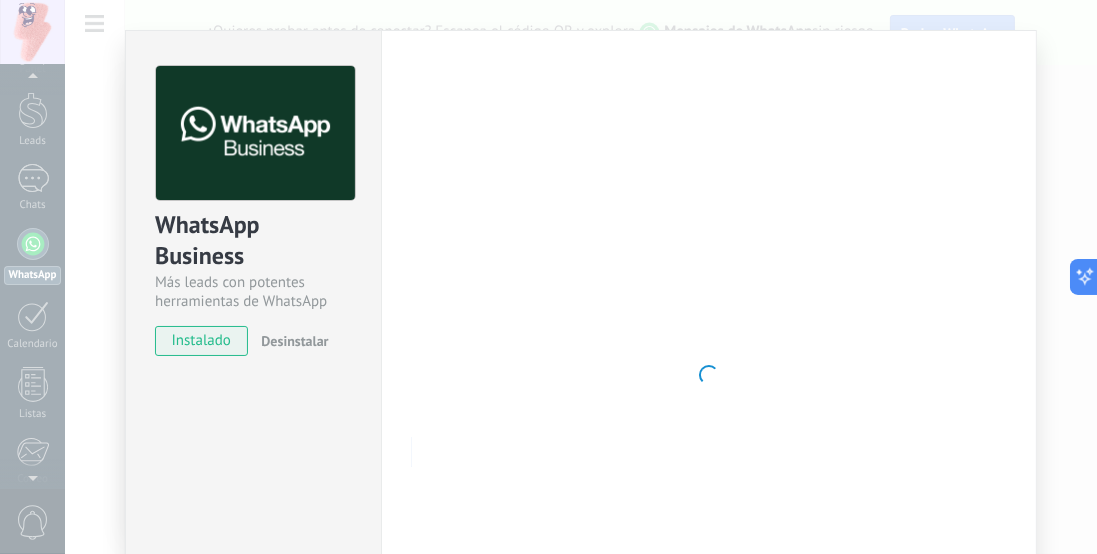 click on "WhatsApp Business Más leads con potentes herramientas de WhatsApp instalado Desinstalar ¿Quieres probar la integración primero?   Escanea el código QR   para ver cómo funciona. Configuraciones Autorizaciones This tab logs the users who have granted integration access to this account. If you want to to remove a user's ability to send requests to the account on behalf of this integration, you can revoke access. If access is revoked from all users, the integration will stop working. This app is installed, but no one has given it access yet. WhatsApp Cloud API más _:  Guardar < Volver 1 Seleccionar aplicación 2 Conectar Facebook  3 Finalizar configuración Continúa con Facebook Este paso toma aproximadamente 5 minutos. Es posible que algunos mensajes no se entreguen durante este paso, así que intenta programarlo cuando la actividad sea baja. Continuar con Facebook Guía paso a paso ¿Necesitas ayuda?" at bounding box center [581, 277] 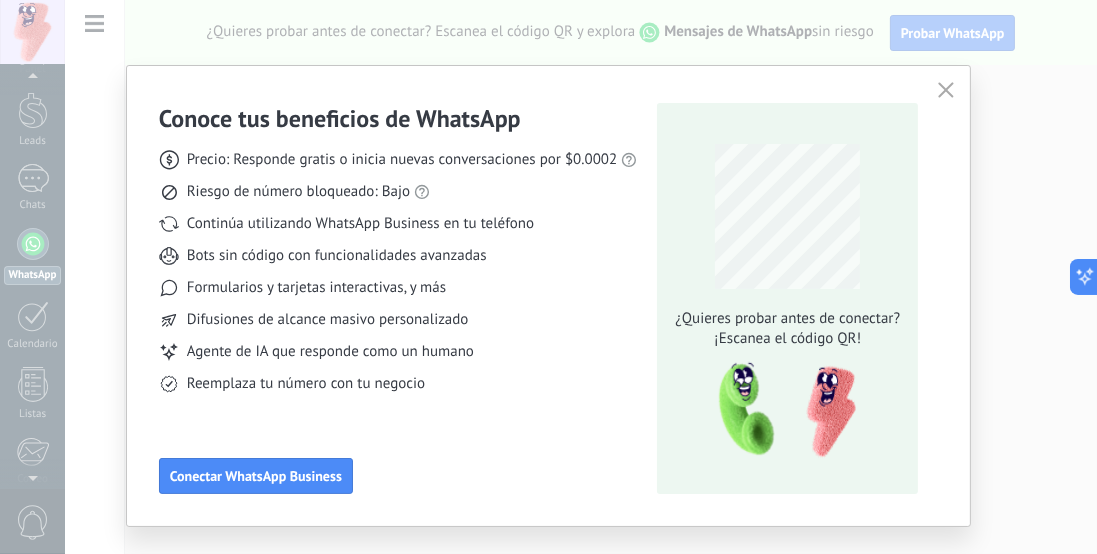 click on "Conoce tus beneficios de WhatsApp Precio: Responde gratis o inicia nuevas conversaciones por $0.0002 Riesgo de número bloqueado: Bajo Continúa utilizando WhatsApp Business en tu teléfono Bots sin código con funcionalidades avanzadas Formularios y tarjetas interactivas, y más Difusiones de alcance masivo personalizado Agente de IA que responde como un humano Reemplaza tu número con tu negocio Conectar WhatsApp Business ¿Quieres probar antes de conectar? ¡Escanea el código QR!" at bounding box center (548, 277) 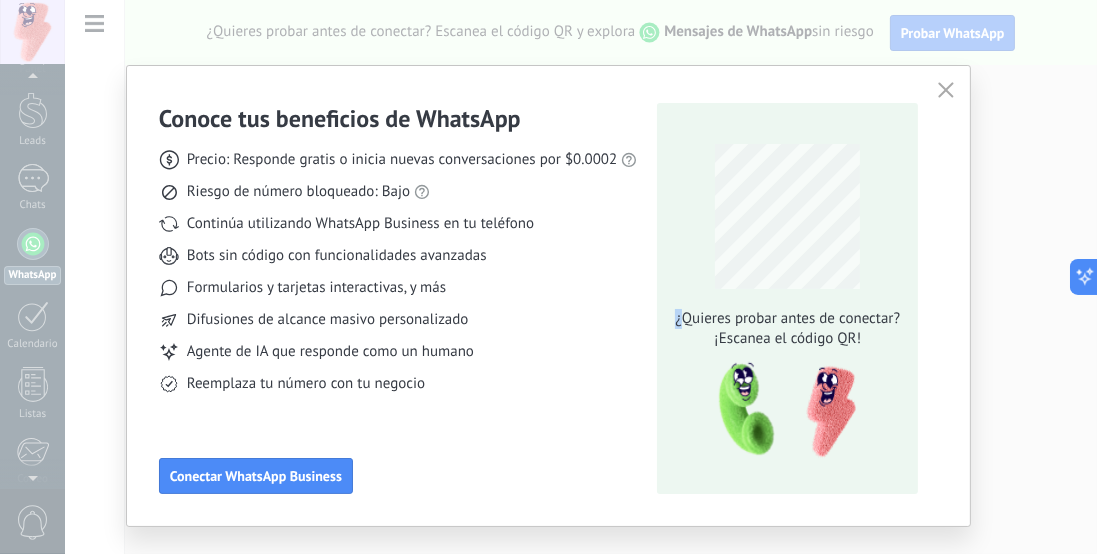 click 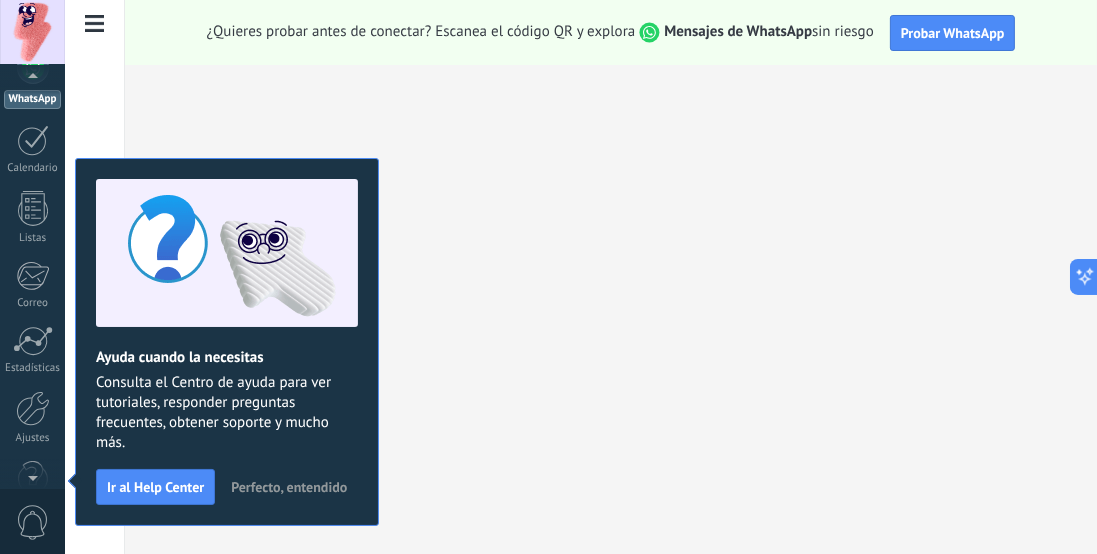 scroll, scrollTop: 56, scrollLeft: 0, axis: vertical 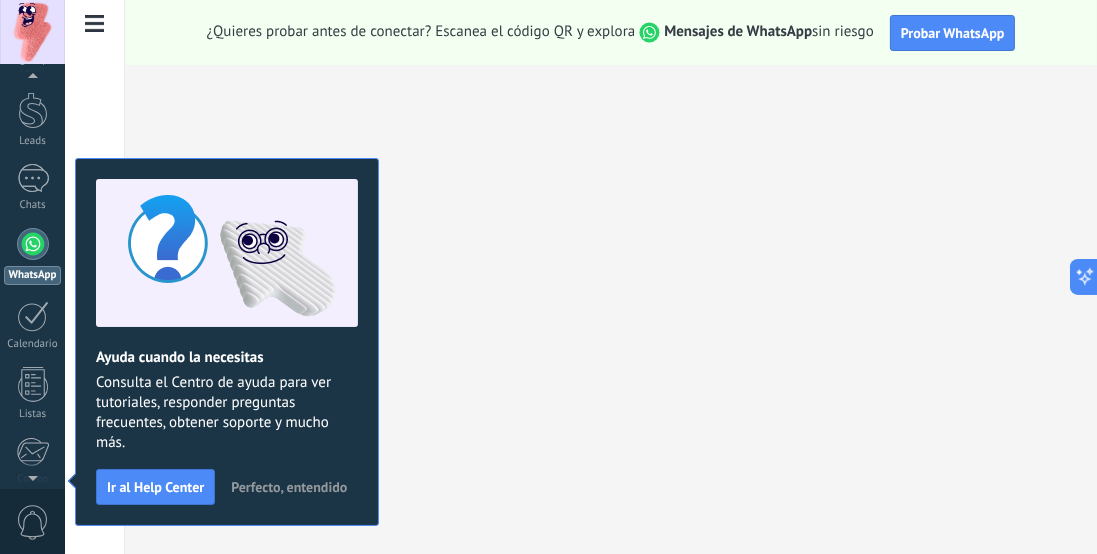 click at bounding box center (33, 244) 